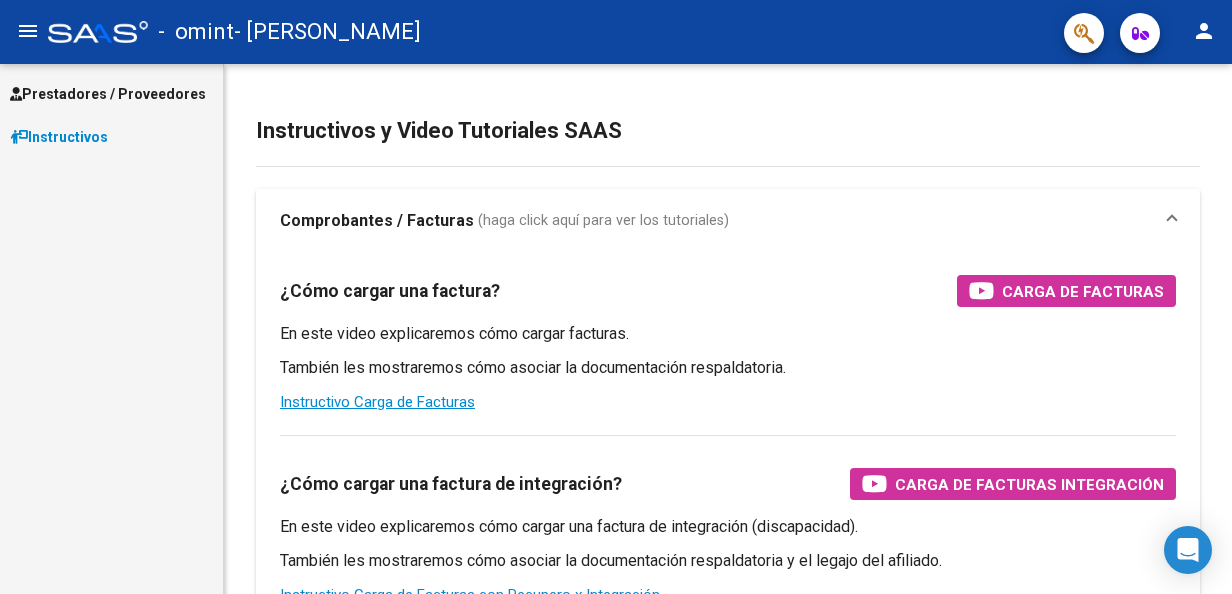 scroll, scrollTop: 0, scrollLeft: 0, axis: both 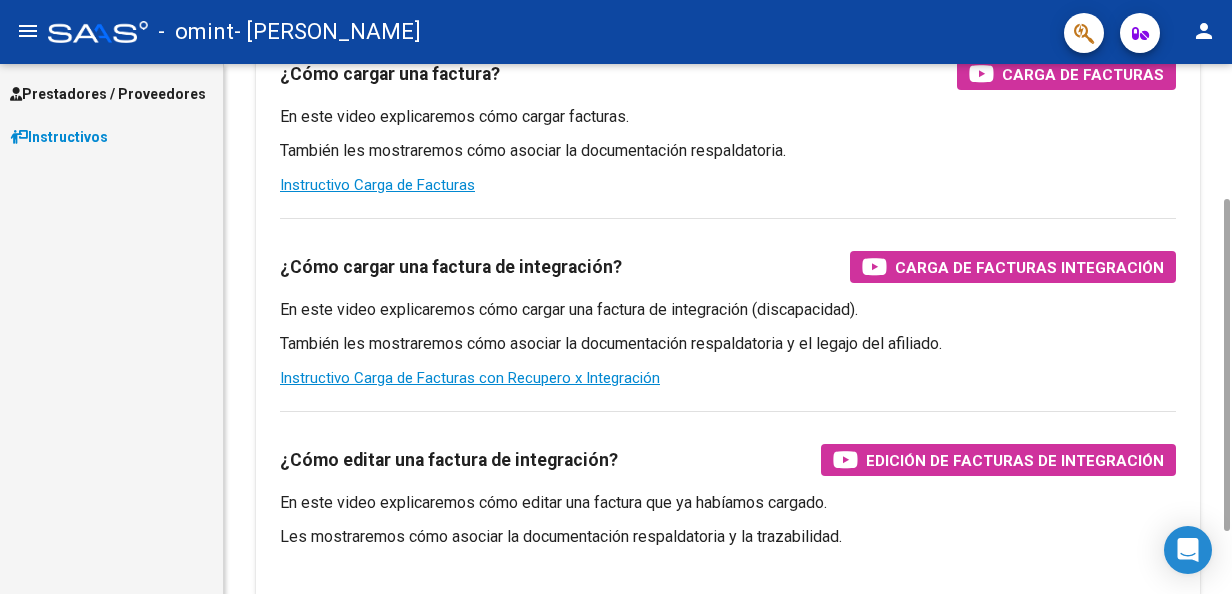drag, startPoint x: 1224, startPoint y: 318, endPoint x: 1265, endPoint y: 454, distance: 142.04576 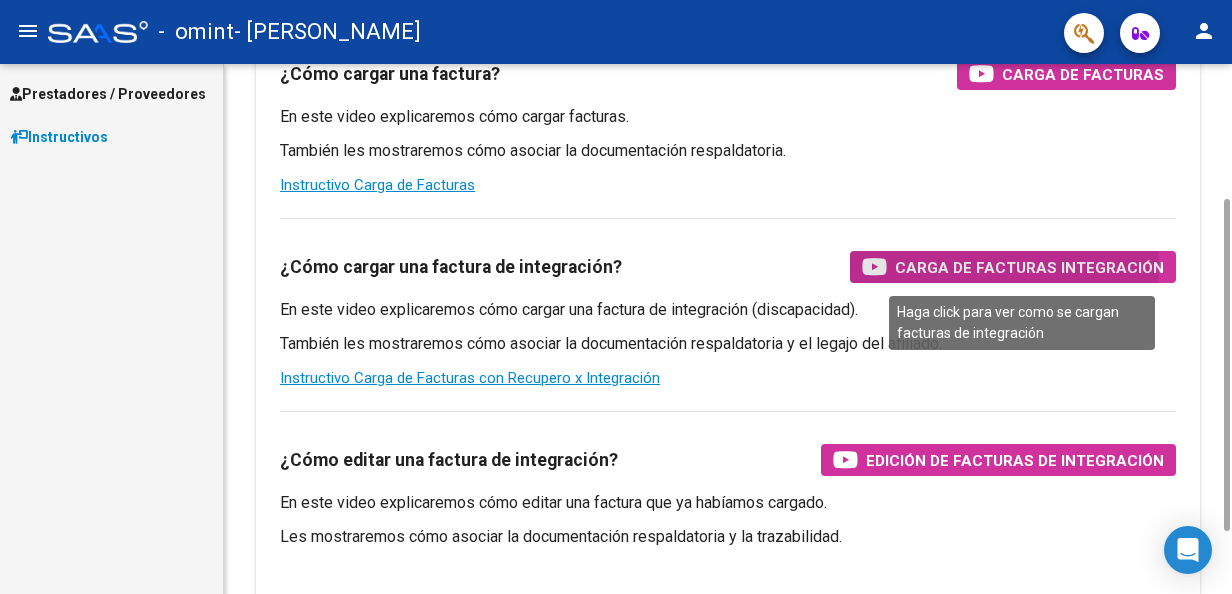 click on "Carga de Facturas Integración" at bounding box center (1029, 267) 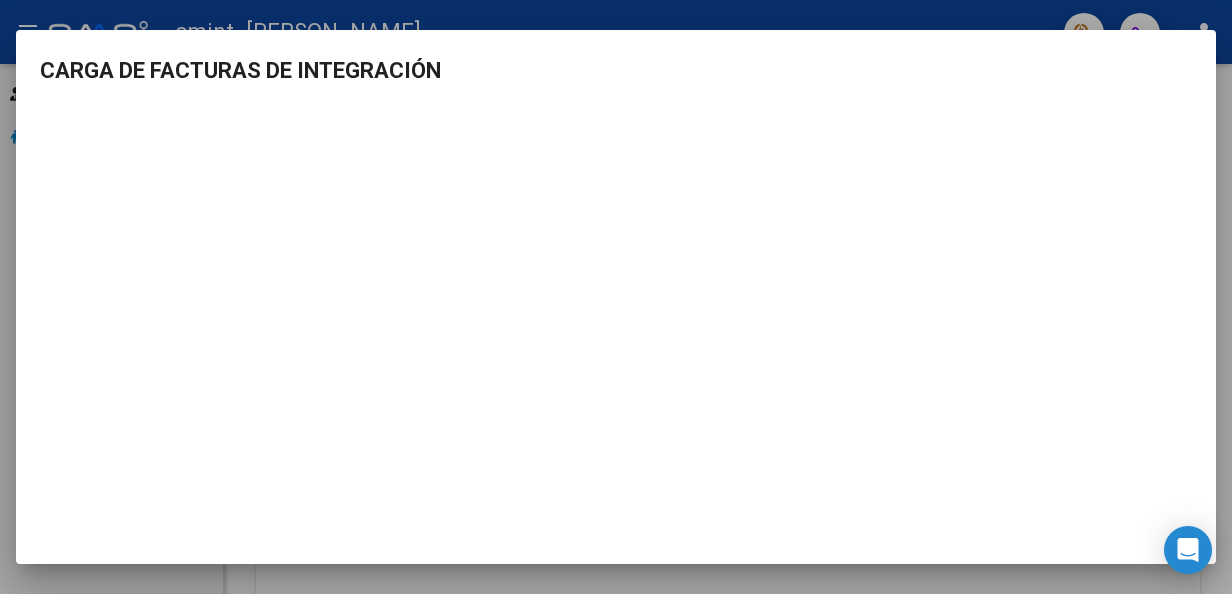 click on "CARGA DE FACTURAS DE INTEGRACIÓN" at bounding box center (616, 289) 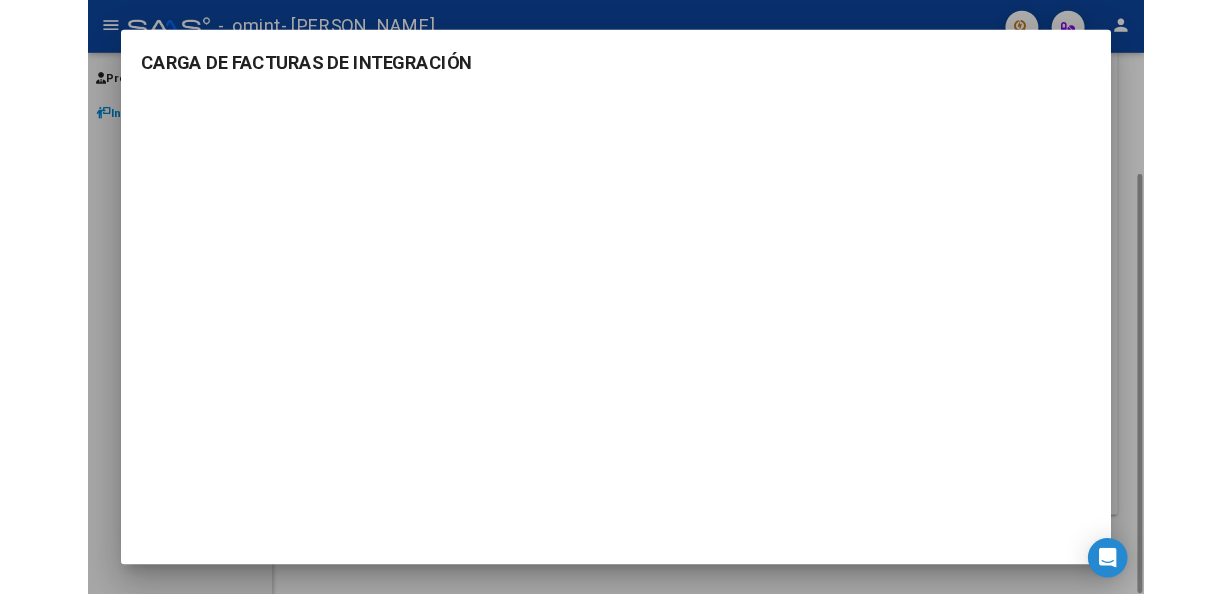 scroll, scrollTop: 190, scrollLeft: 0, axis: vertical 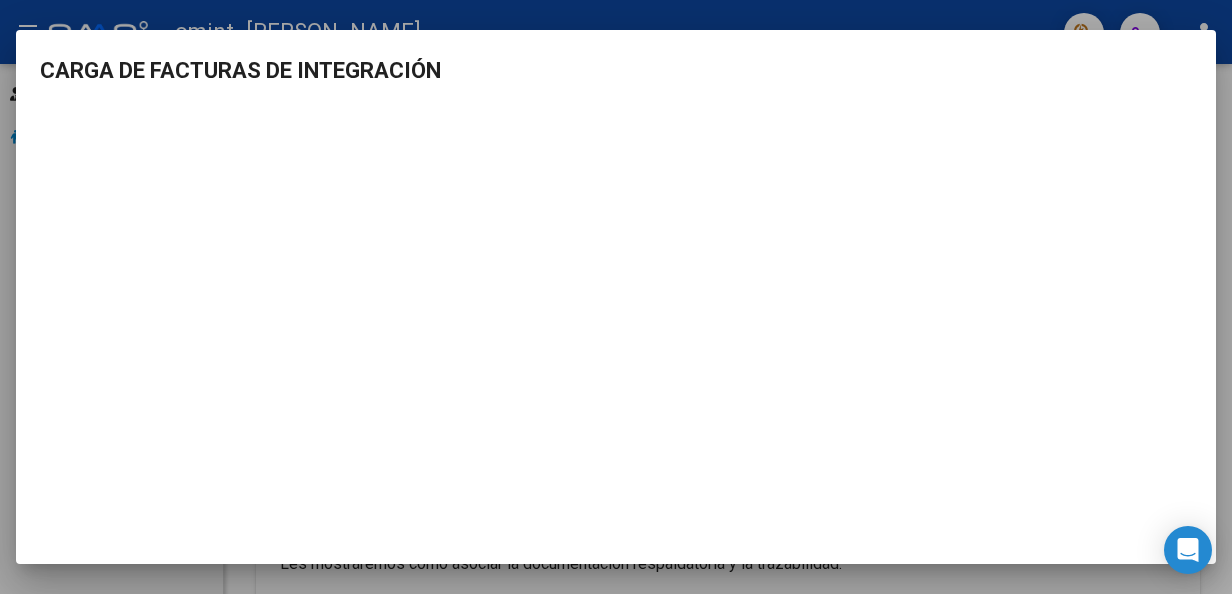 click on "CARGA DE FACTURAS DE INTEGRACIÓN" at bounding box center (616, 70) 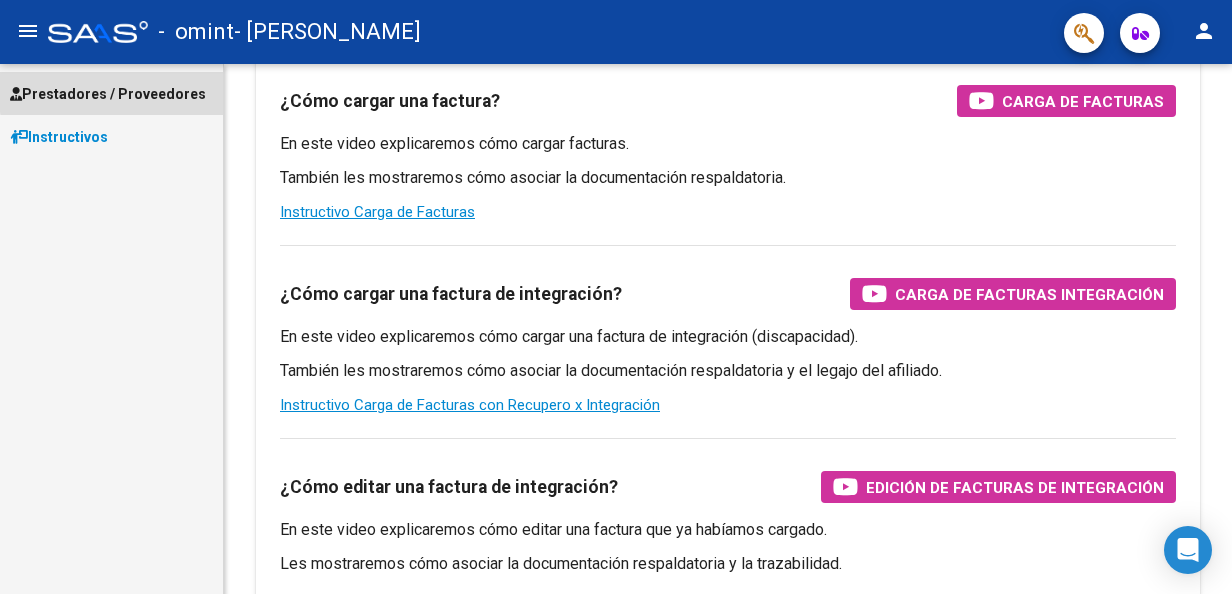 click on "Prestadores / Proveedores" at bounding box center (108, 94) 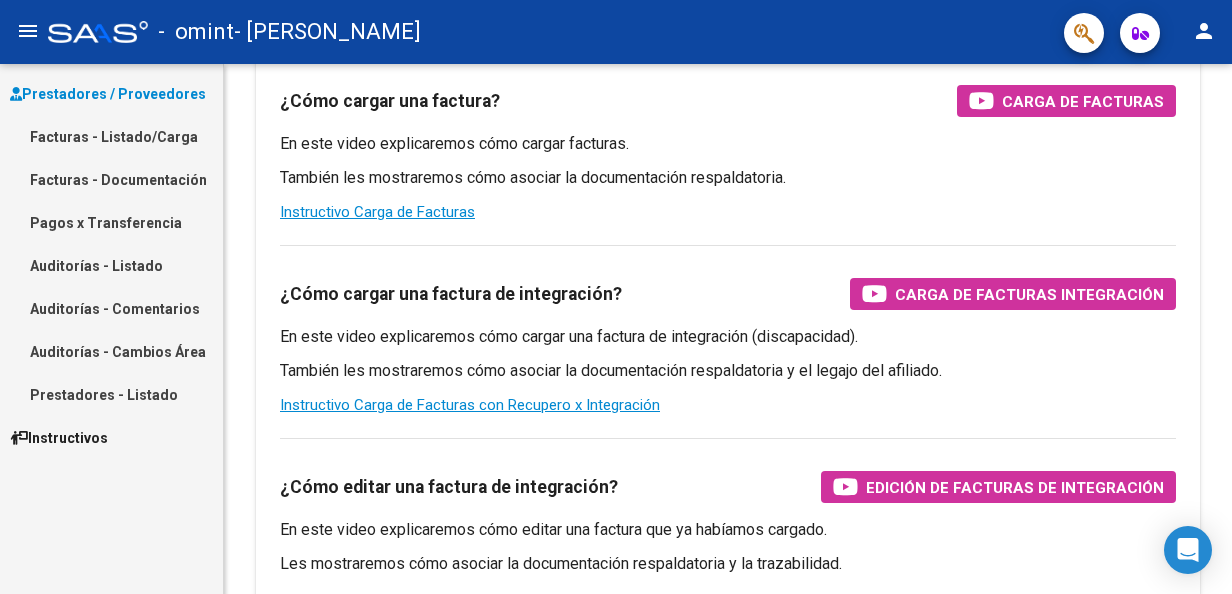 click on "Facturas - Listado/Carga" at bounding box center [111, 136] 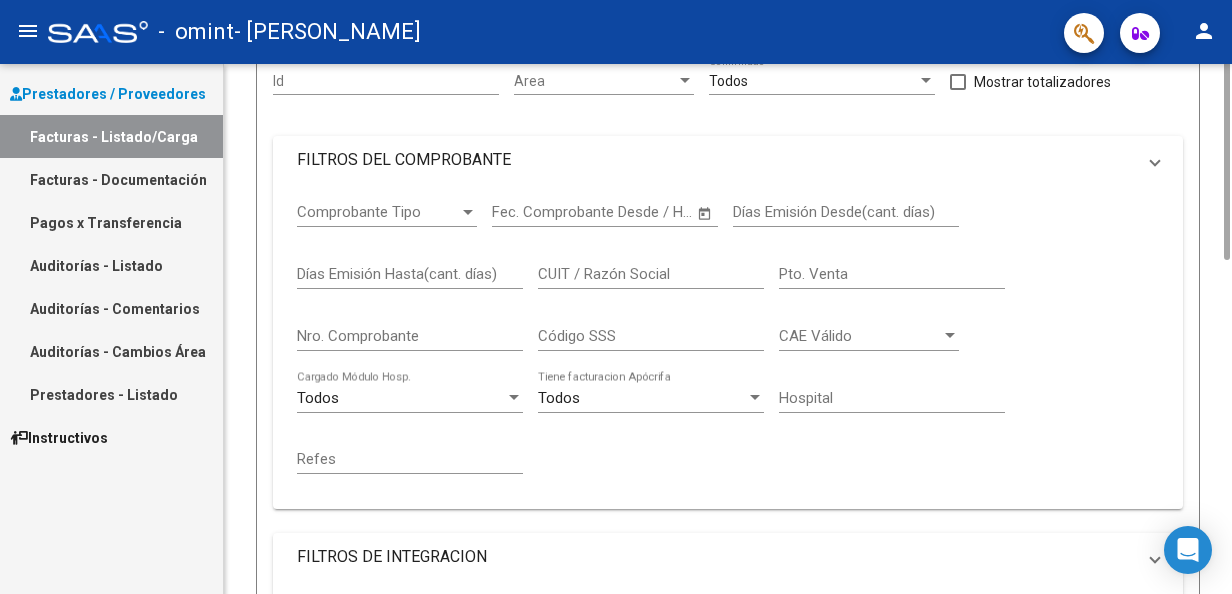 scroll, scrollTop: 0, scrollLeft: 0, axis: both 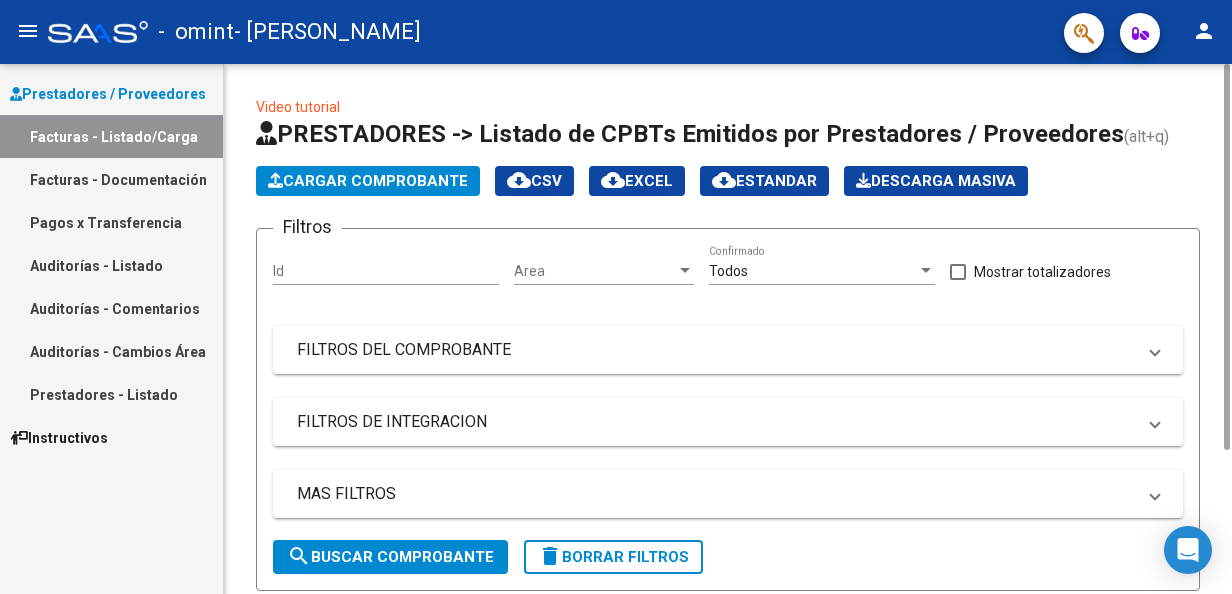 click on "Cargar Comprobante" 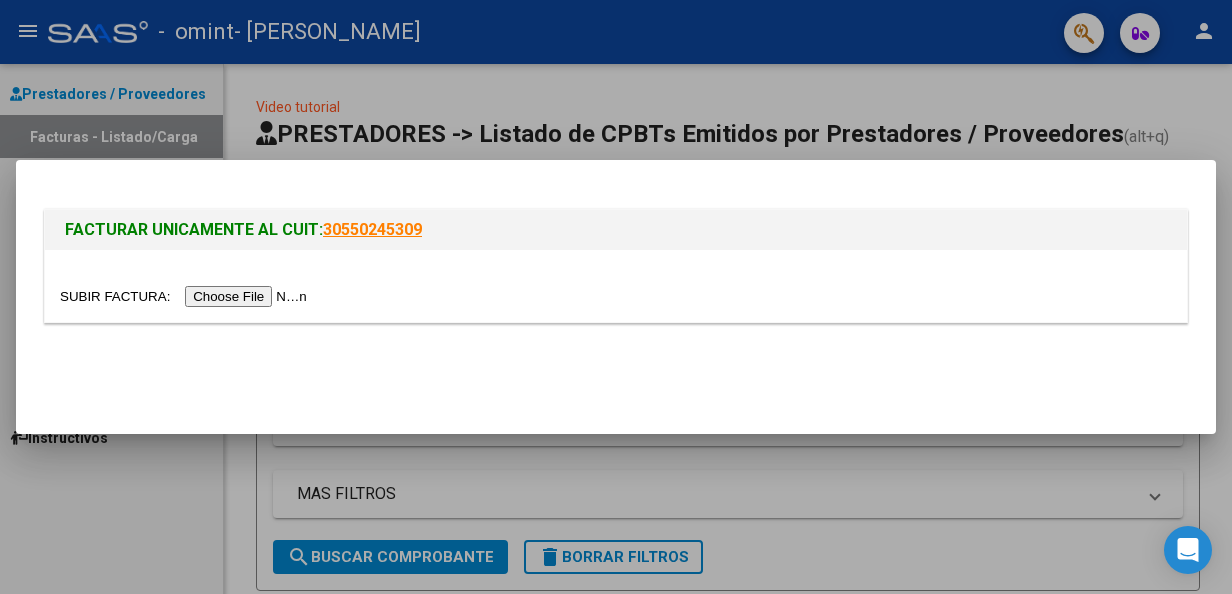 click at bounding box center (186, 296) 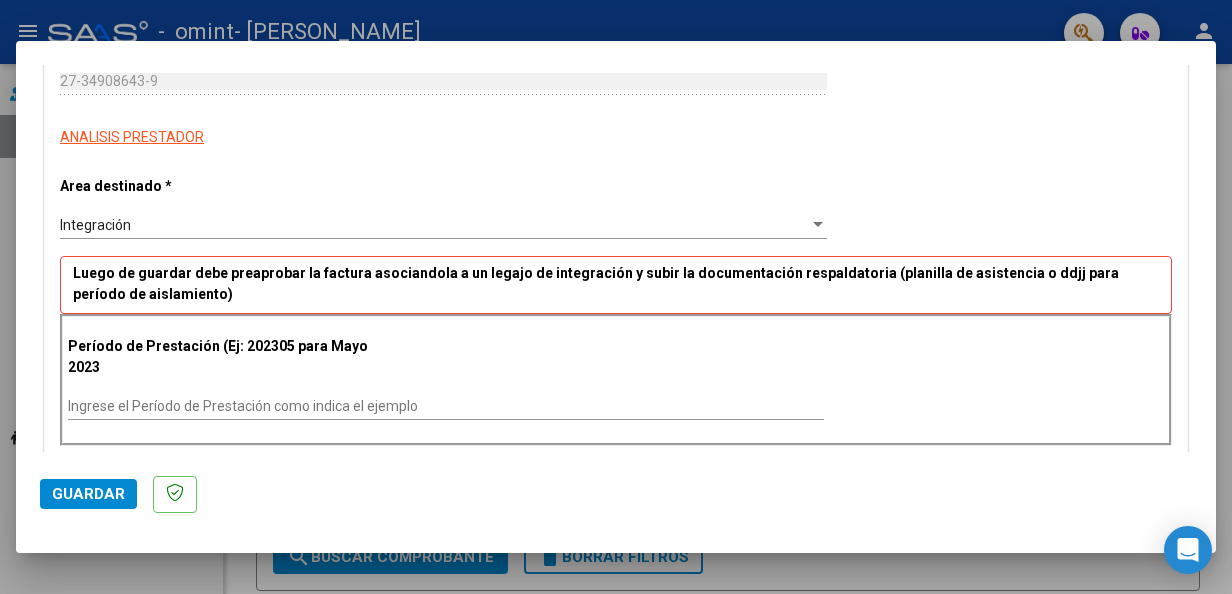 scroll, scrollTop: 346, scrollLeft: 0, axis: vertical 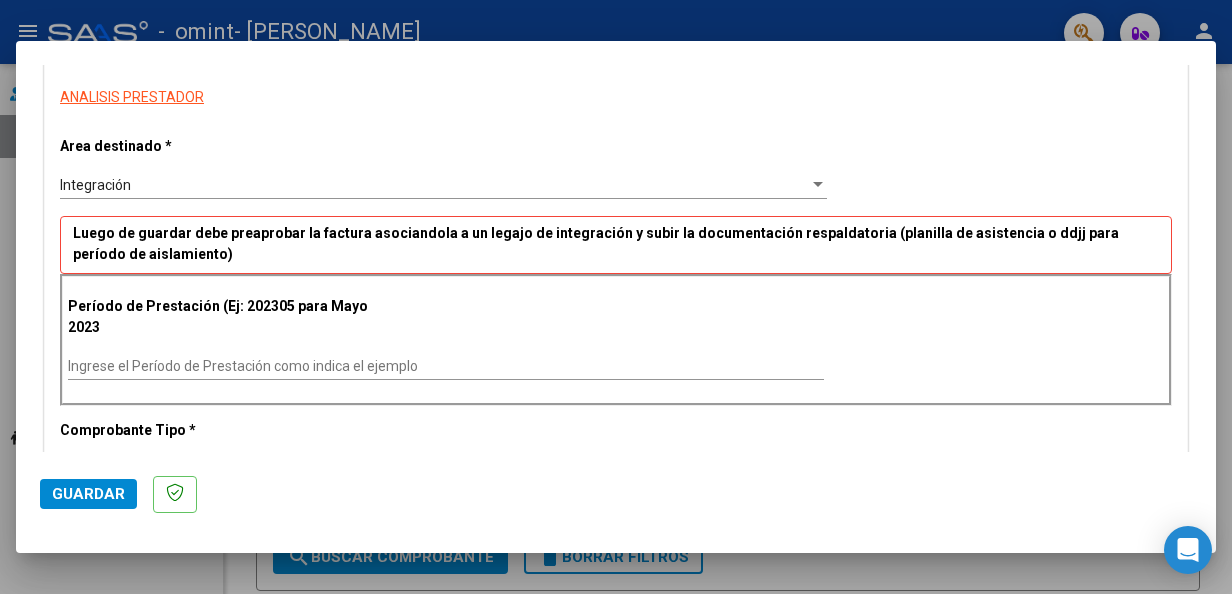 click on "Ingrese el Período de Prestación como indica el ejemplo" at bounding box center (446, 366) 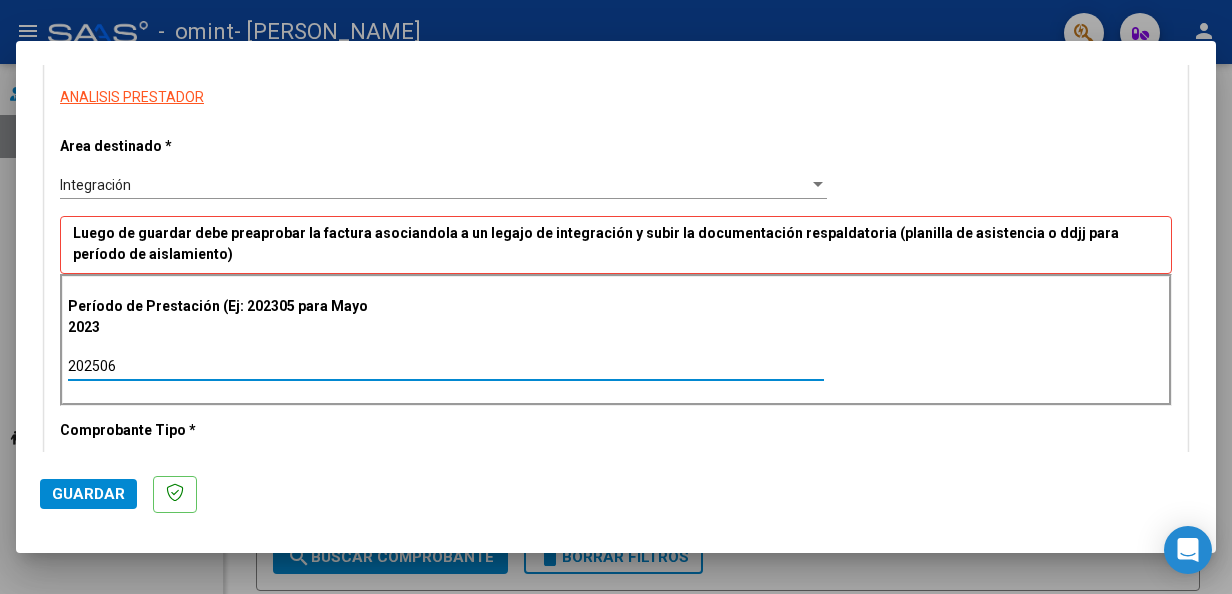type on "202506" 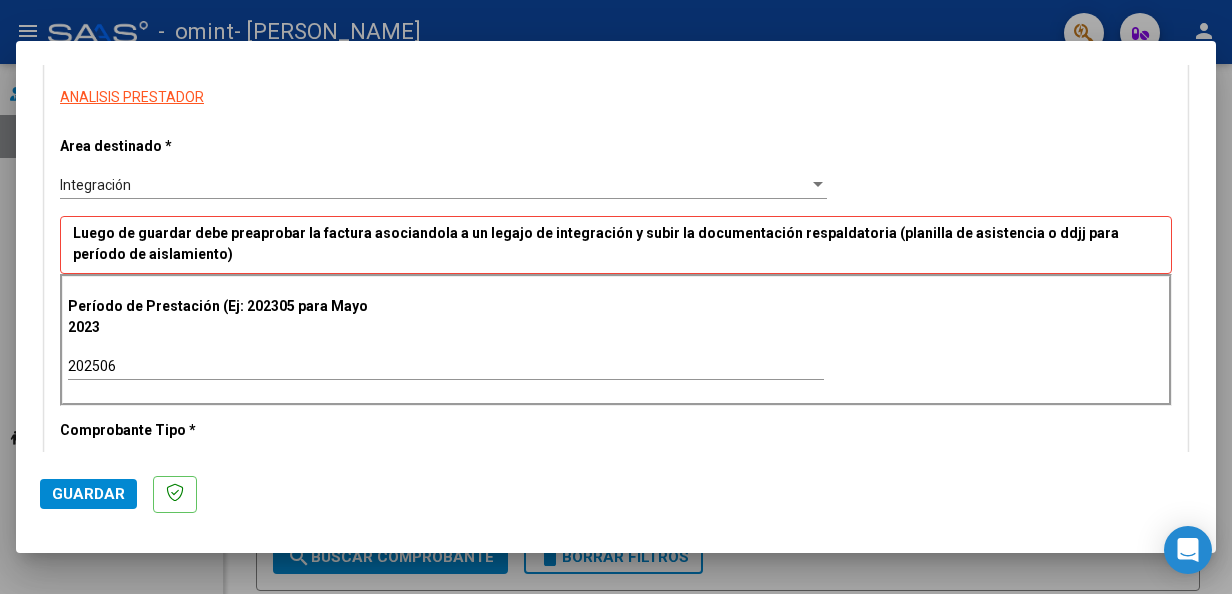 scroll, scrollTop: 1157, scrollLeft: 0, axis: vertical 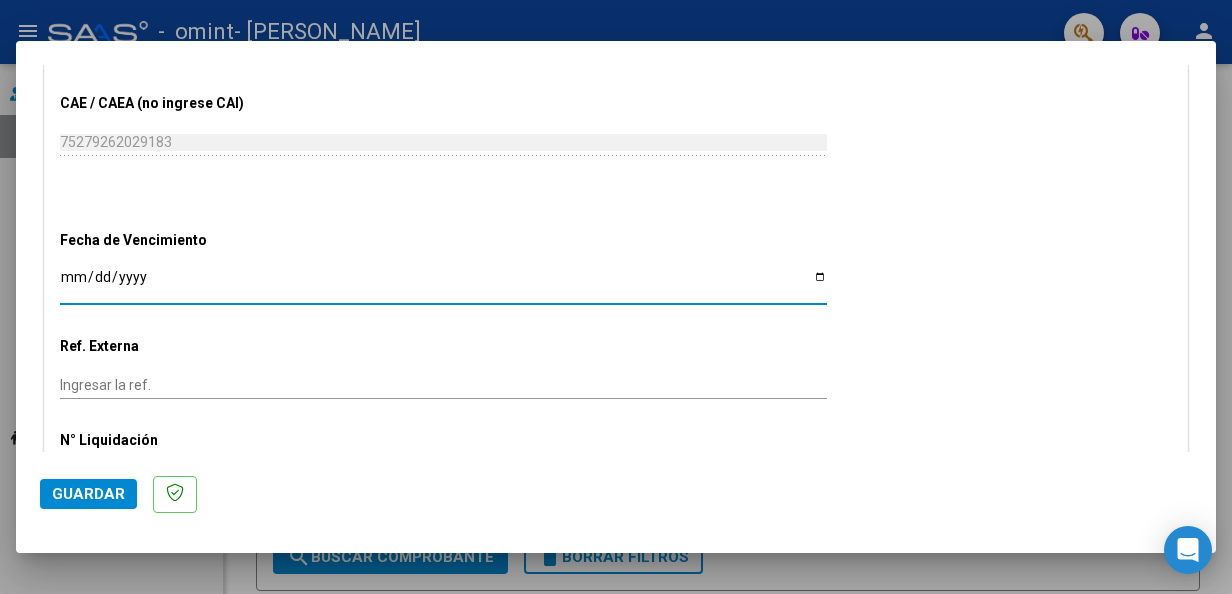 click on "CUIT  *   27-34908643-9 Ingresar CUIT  ANALISIS PRESTADOR  Area destinado * Integración Seleccionar Area Luego de guardar debe preaprobar la factura asociandola a un legajo de integración y subir la documentación respaldatoria (planilla de asistencia o ddjj para período de aislamiento)  Período de Prestación (Ej: 202305 para [DATE]    202506 Ingrese el Período de Prestación como indica el ejemplo   Comprobante Tipo * Factura C Seleccionar Tipo Punto de Venta  *   1 Ingresar el Nro.  Número  *   421 Ingresar el Nro.  Monto  *   $ 148.447,32 Ingresar el monto  [GEOGRAPHIC_DATA].  *   [DATE] Ingresar la fecha  CAE / CAEA (no ingrese CAI)    75279262029183 Ingresar el CAE o CAEA (no ingrese CAI)  Fecha de Vencimiento    Ingresar la fecha  Ref. Externa    Ingresar la ref.  N° Liquidación    Ingresar el N° Liquidación" at bounding box center [616, -162] 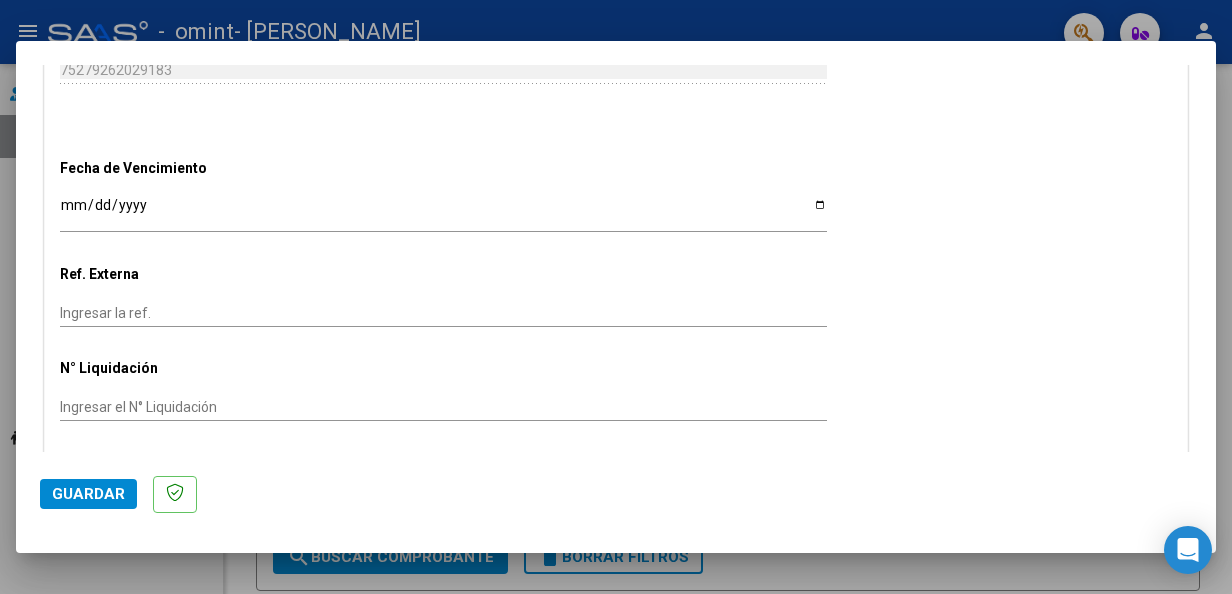 scroll, scrollTop: 1271, scrollLeft: 0, axis: vertical 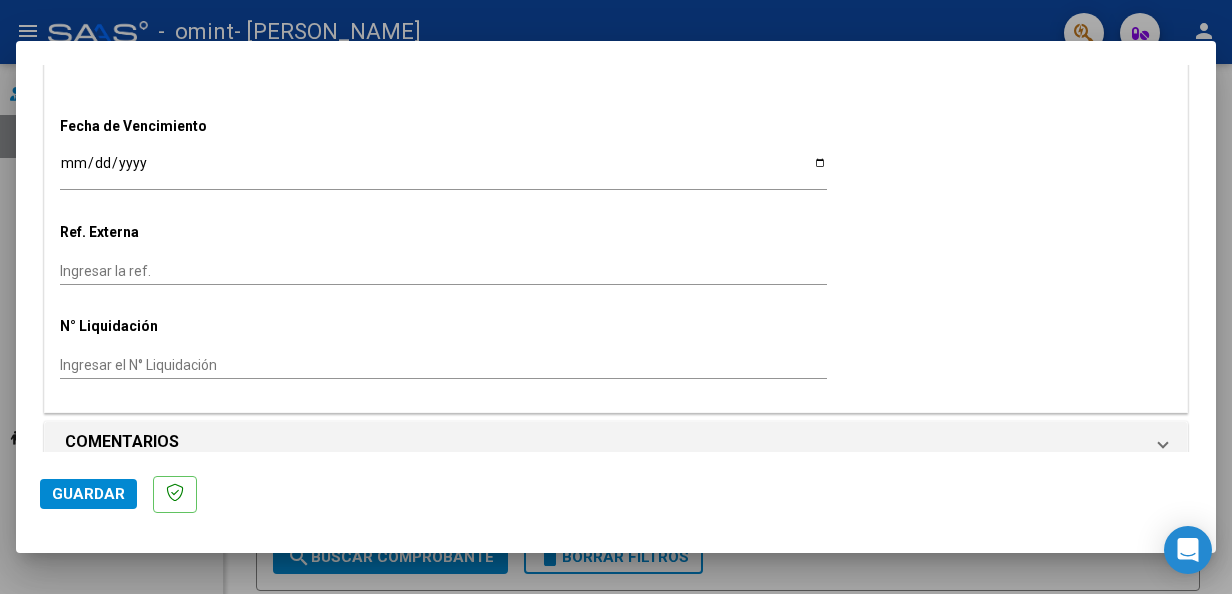 click on "Guardar" 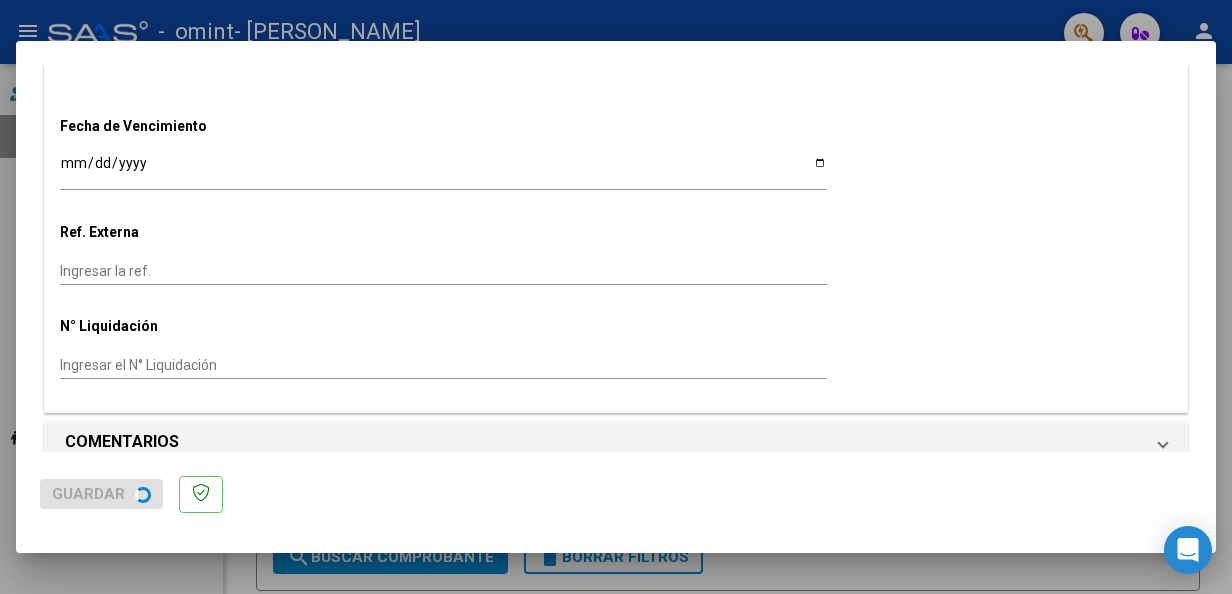 scroll, scrollTop: 0, scrollLeft: 0, axis: both 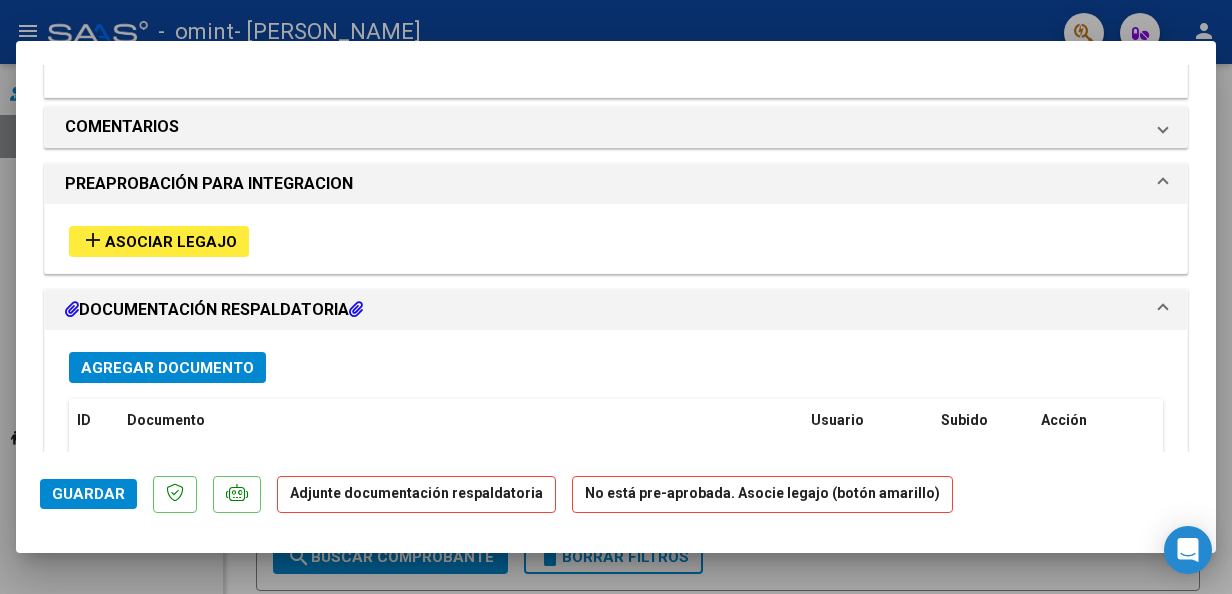 click on "COMPROBANTE VER COMPROBANTE       ESTADO:   Recibida. En proceso de confirmacion/aceptac por la OS.     El comprobante fue leído exitosamente.  DATOS DEL COMPROBANTE CUIT  *   27-34908643-9 Ingresar CUIT  ANALISIS PRESTADOR  [PERSON_NAME] Padrón  Area destinado * Integración Seleccionar Area Período de Prestación (Ej: 202305 para [DATE]    202506 Ingrese el Período de Prestación como indica el ejemplo   Comprobante Tipo * Factura C Seleccionar Tipo Punto de Venta  *   1 Ingresar el Nro.  Número  *   421 Ingresar el Nro.  Monto  *   $ 148.447,32 Ingresar el monto  [GEOGRAPHIC_DATA].  *   [DATE] Ingresar la fecha  CAE / CAEA (no ingrese CAI)    75279262029183 Ingresar el CAE o CAEA (no ingrese CAI)  Fecha de Vencimiento    Ingresar la fecha  Ref. Externa    Ingresar la ref.  N° Liquidación    Ingresar el N° Liquidación  COMENTARIOS Comentarios del Prestador / Gerenciador:  PREAPROBACIÓN PARA INTEGRACION add Asociar Legajo  DOCUMENTACIÓN RESPALDATORIA  Agregar Documento ID  1" at bounding box center (616, 297) 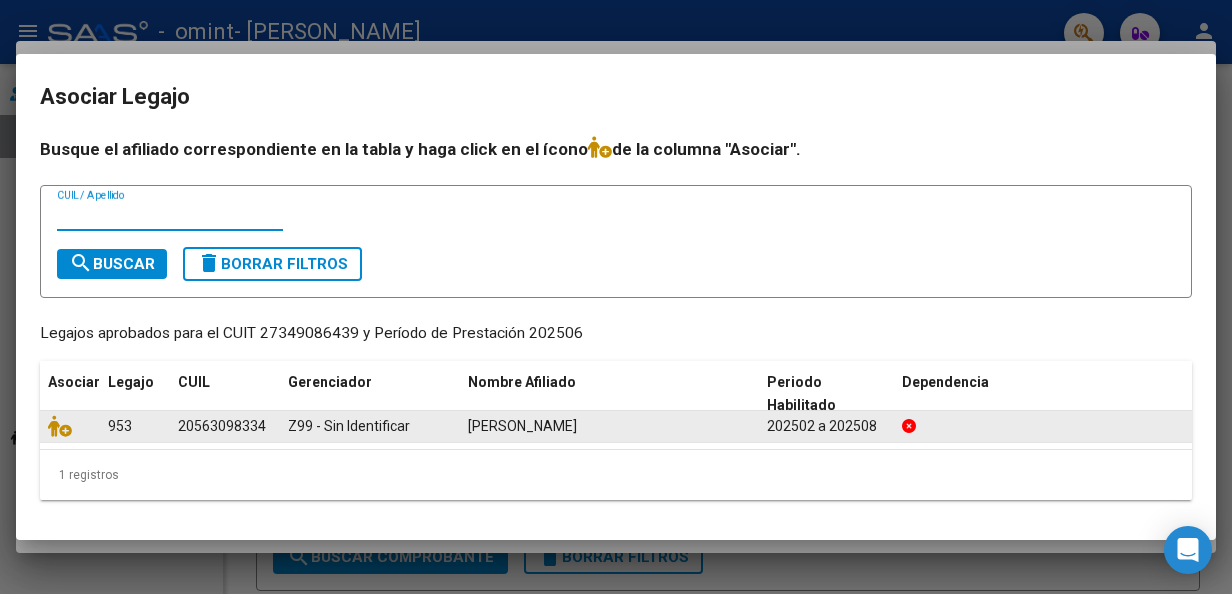 click on "953" 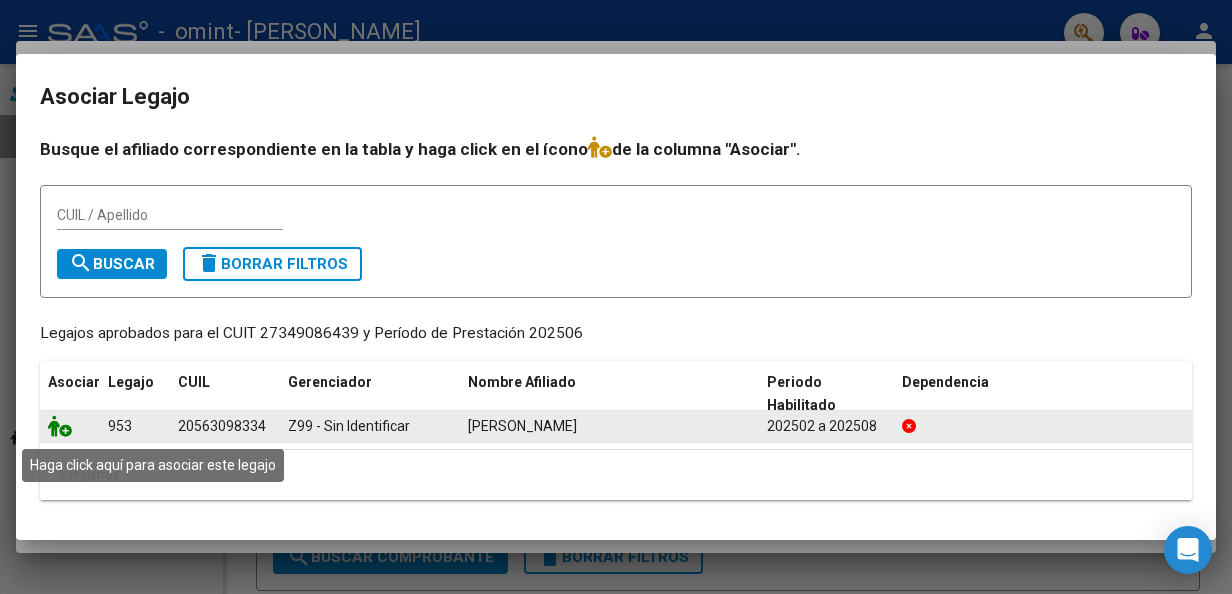 click 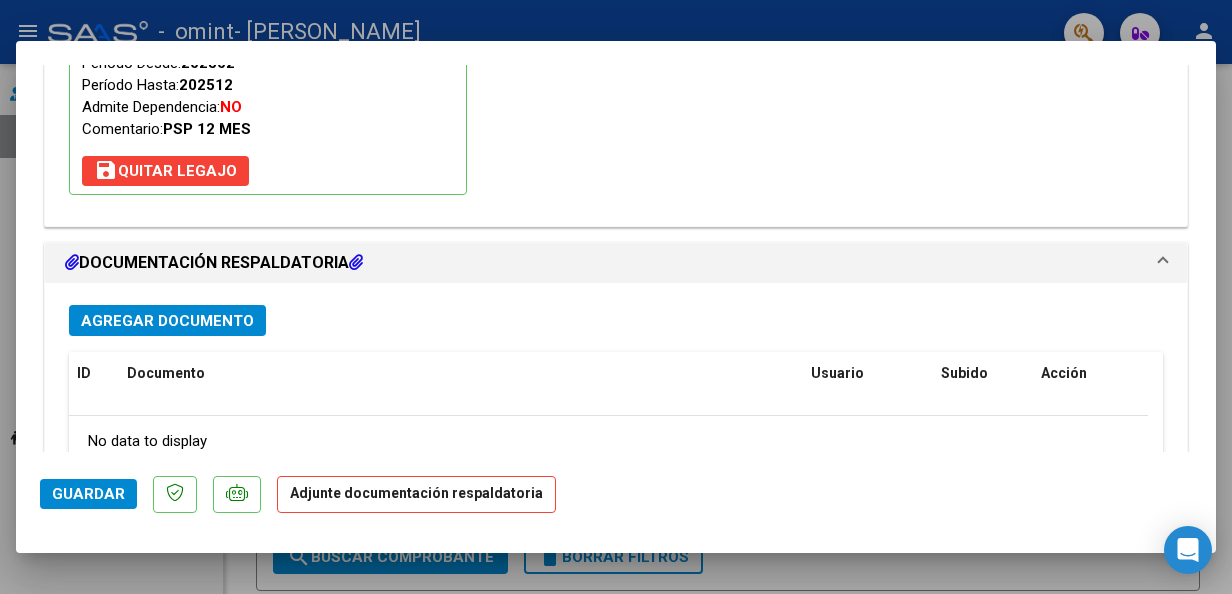 scroll, scrollTop: 1909, scrollLeft: 0, axis: vertical 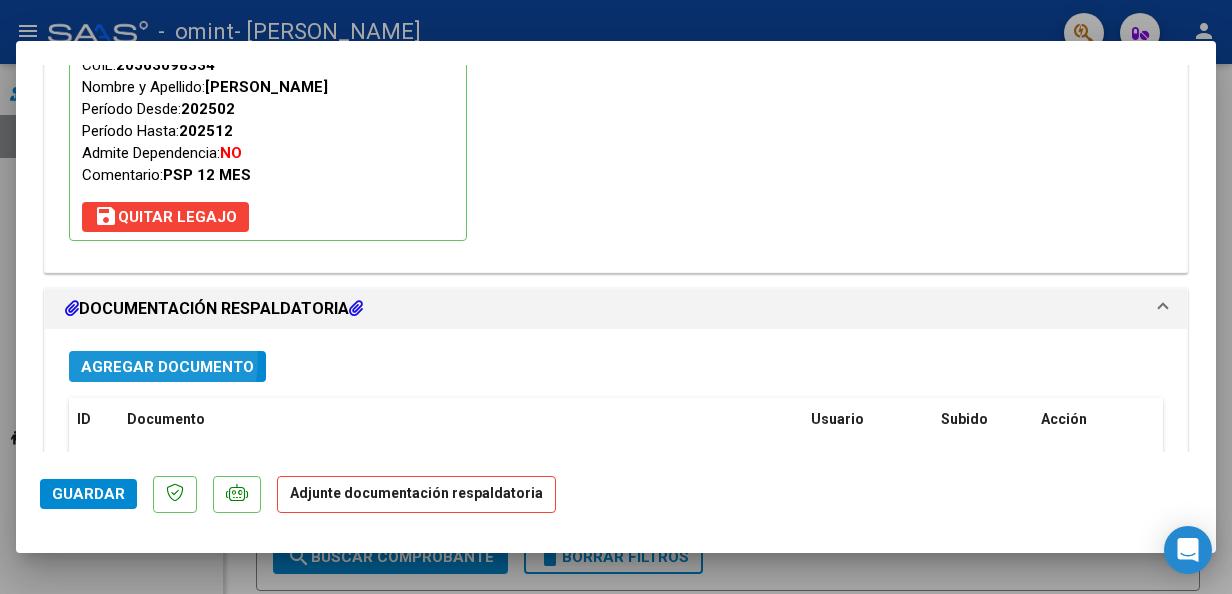 click on "Agregar Documento" at bounding box center (167, 367) 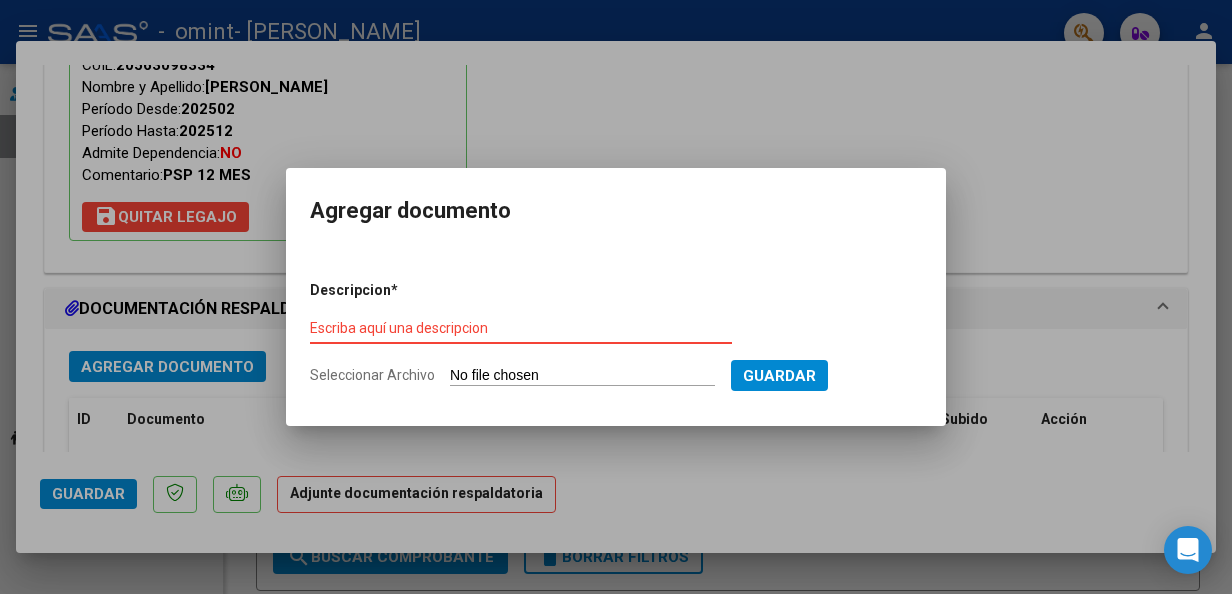 click on "Seleccionar Archivo" at bounding box center (582, 376) 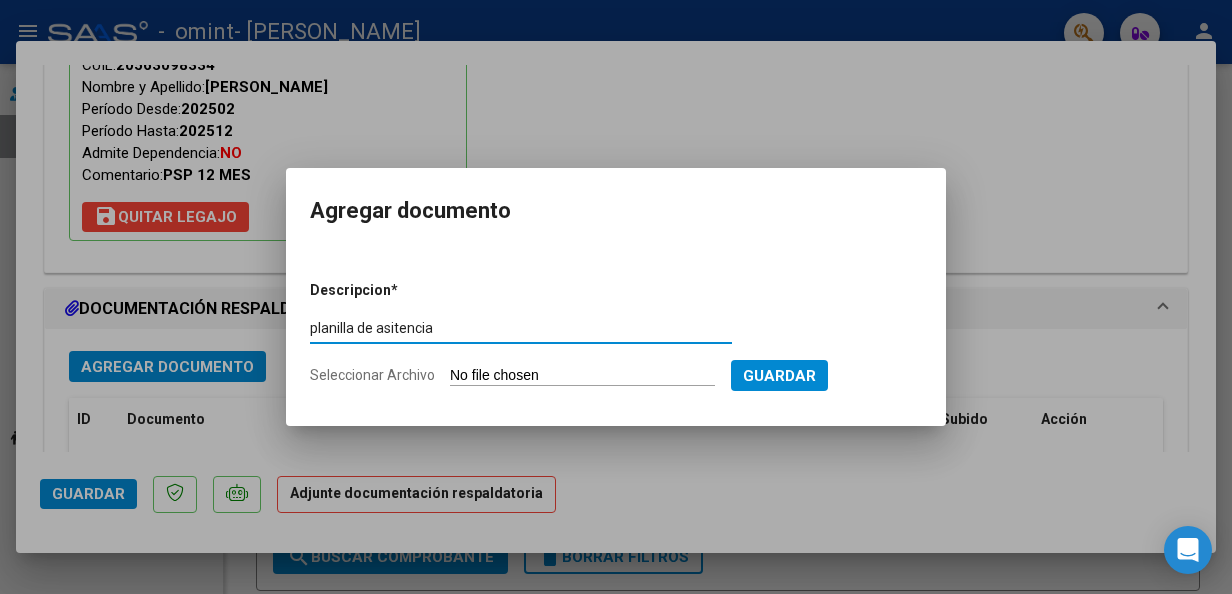 type on "planilla de asitencia" 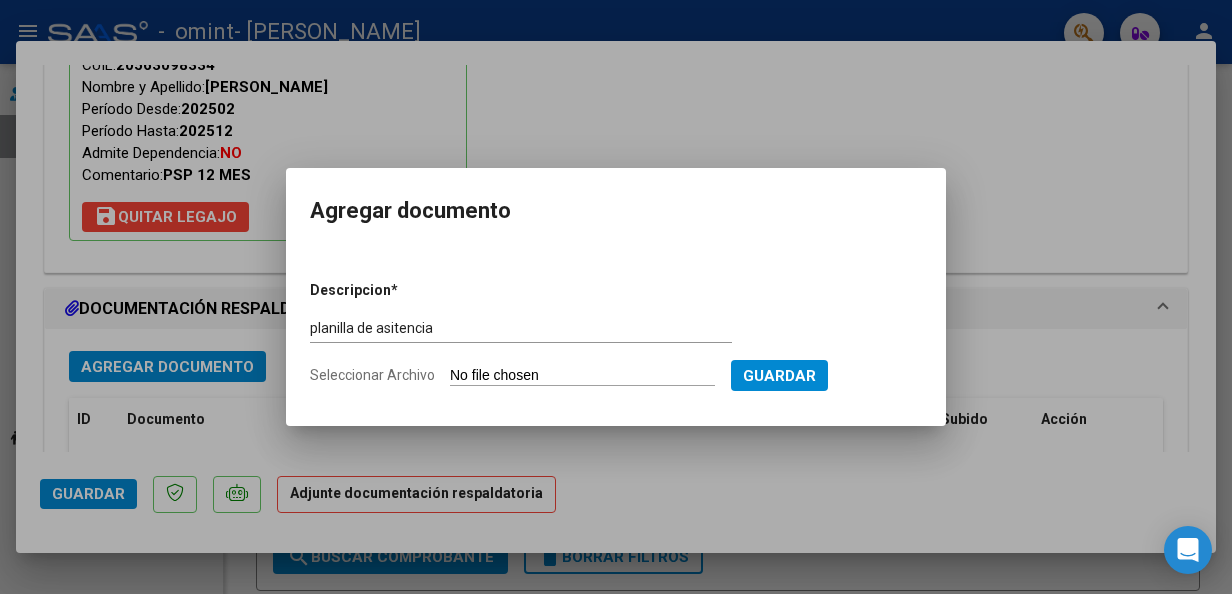 click on "Descripcion  *   planilla de asitencia Escriba aquí una descripcion  Seleccionar Archivo Guardar" at bounding box center (616, 334) 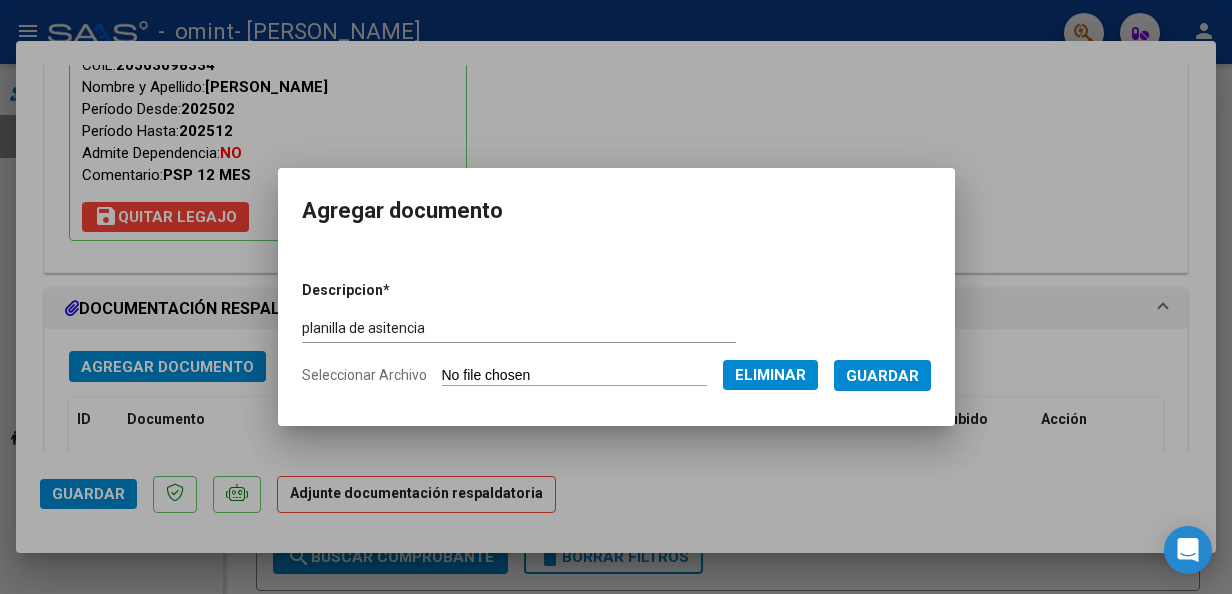 click on "Guardar" at bounding box center [882, 376] 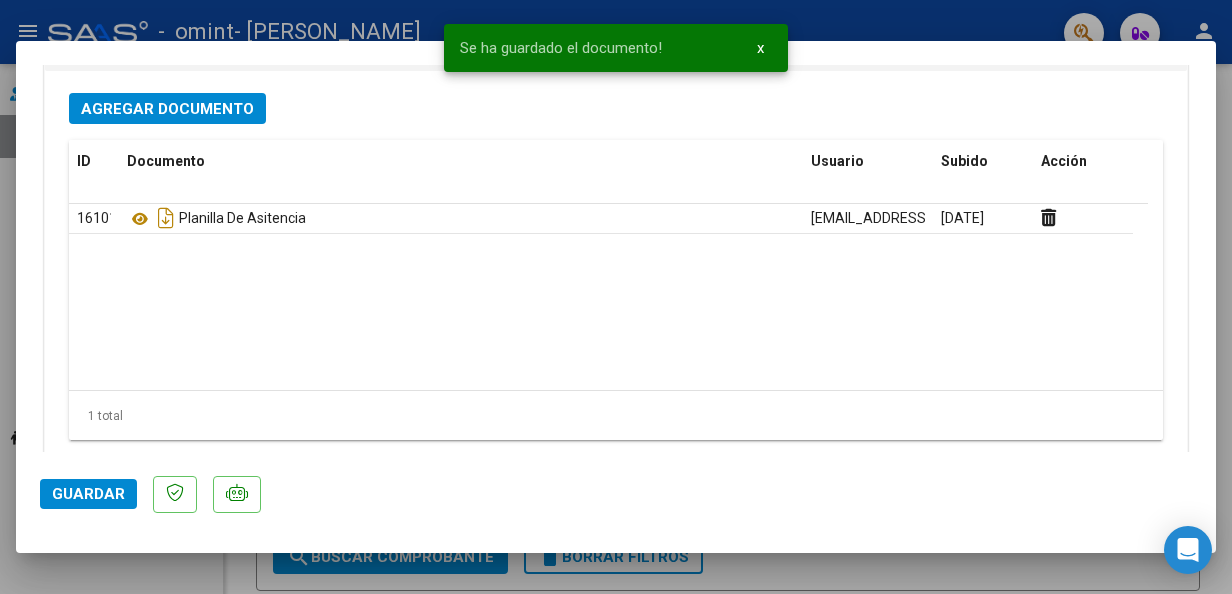 scroll, scrollTop: 2198, scrollLeft: 0, axis: vertical 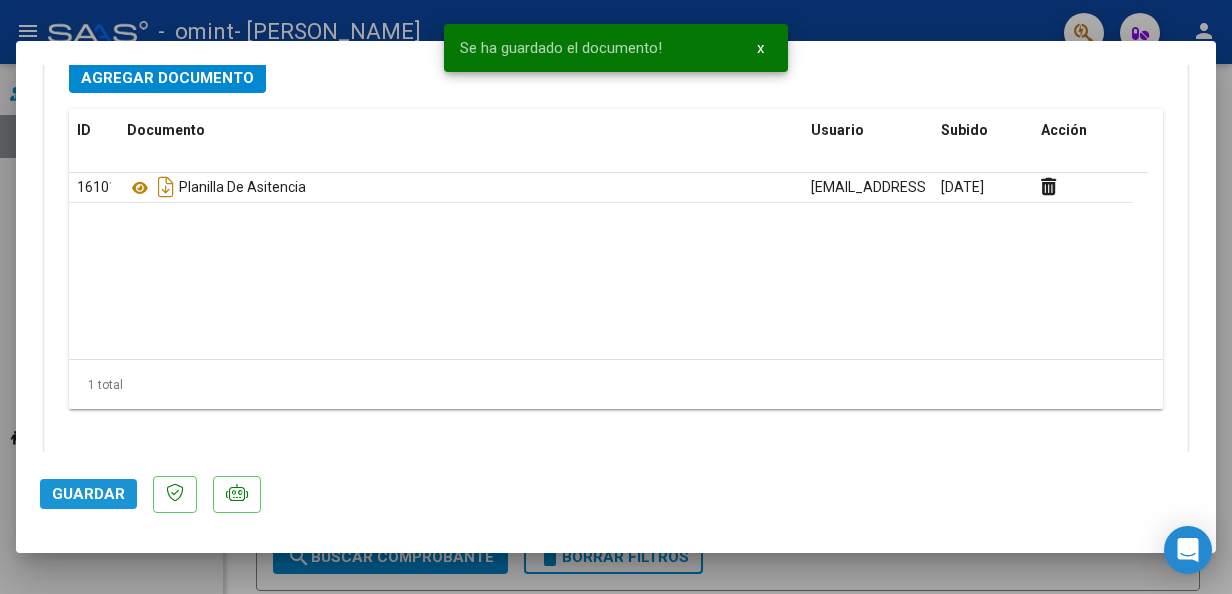 click on "Guardar" 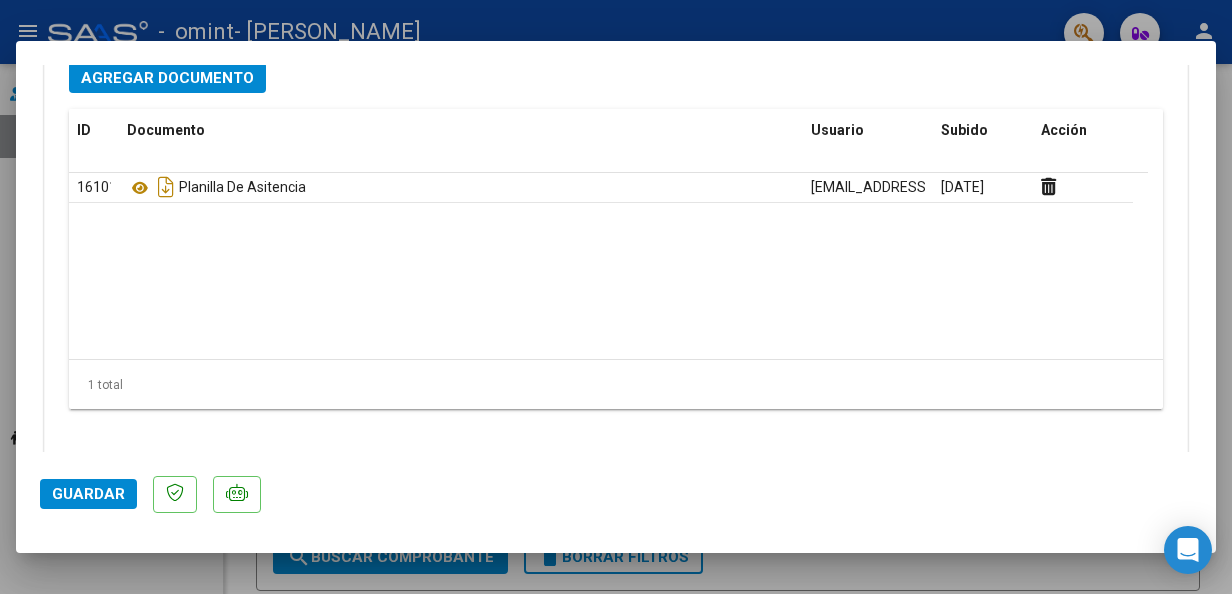 click at bounding box center (616, 297) 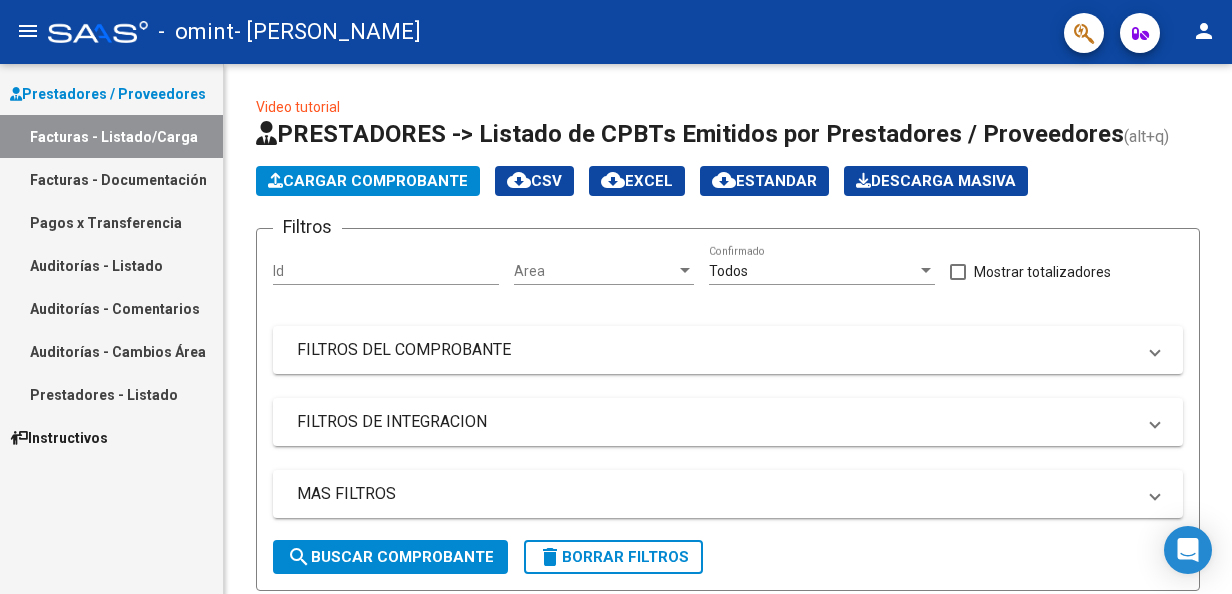 click on "Facturas - Documentación" at bounding box center [111, 179] 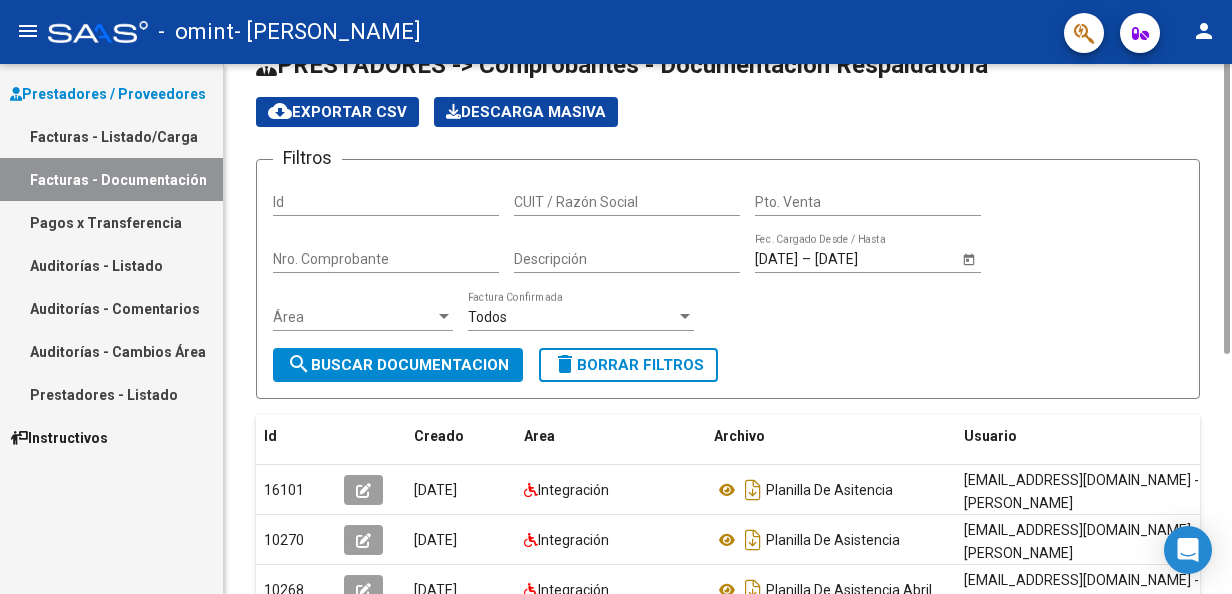 scroll, scrollTop: 0, scrollLeft: 0, axis: both 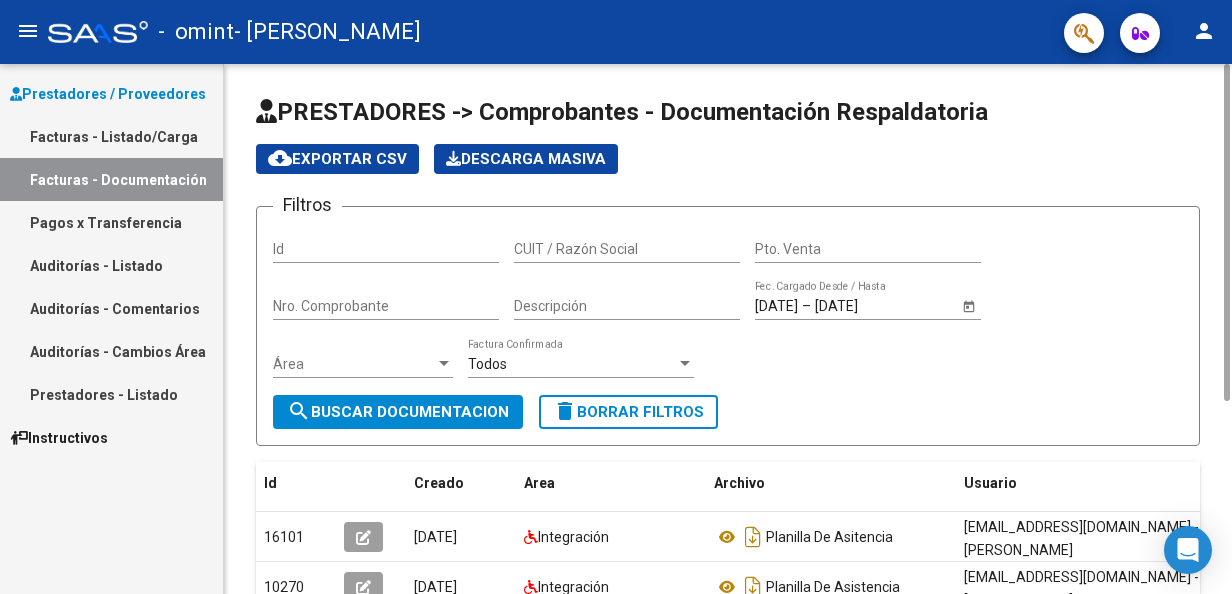 drag, startPoint x: 1228, startPoint y: 267, endPoint x: 1258, endPoint y: 216, distance: 59.16925 